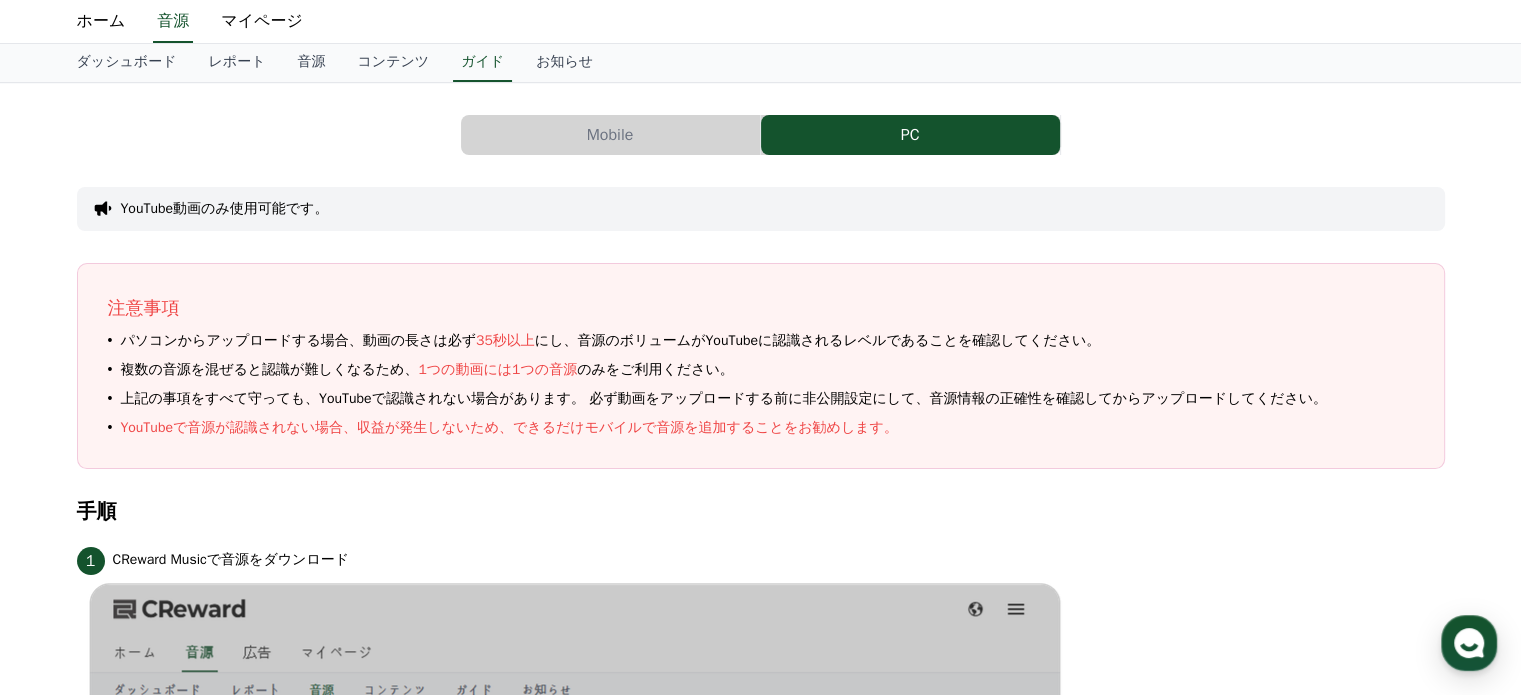 scroll, scrollTop: 0, scrollLeft: 0, axis: both 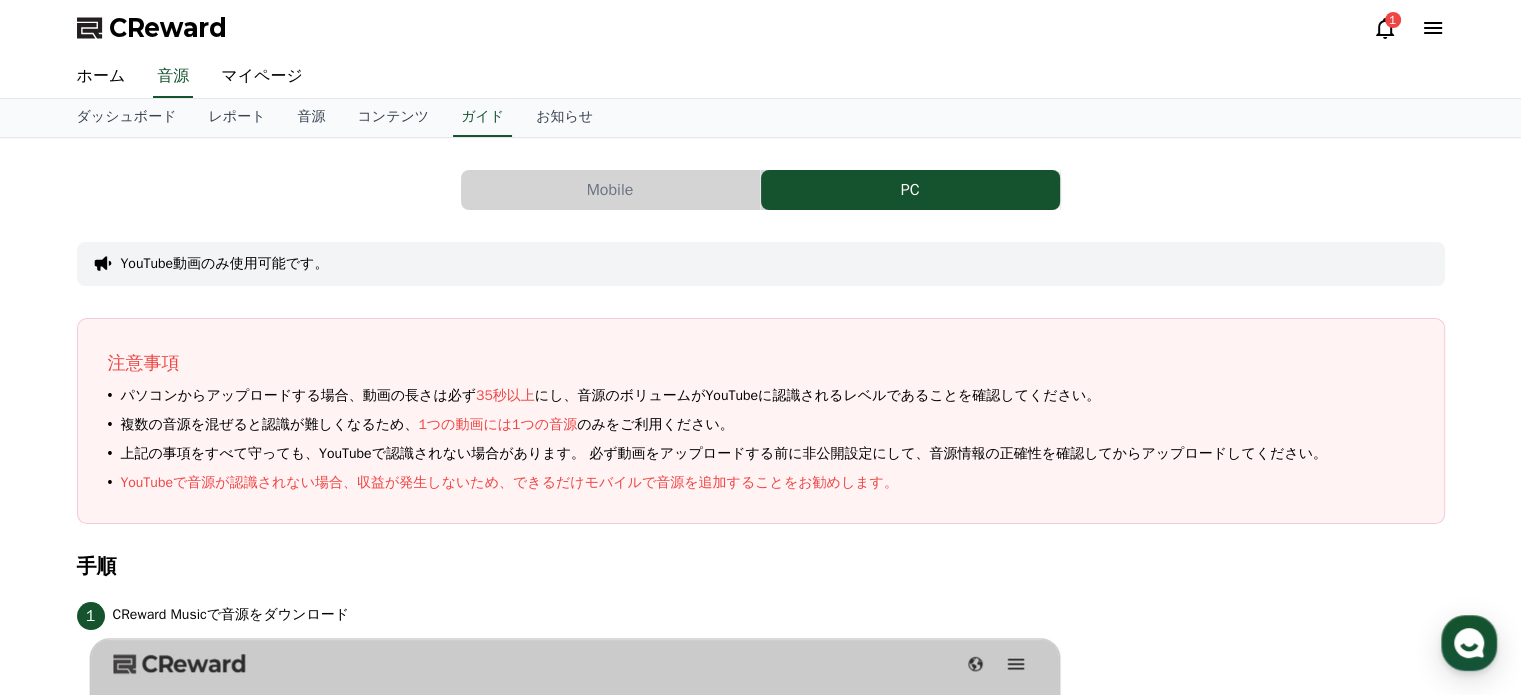click on "Mobile" at bounding box center (610, 190) 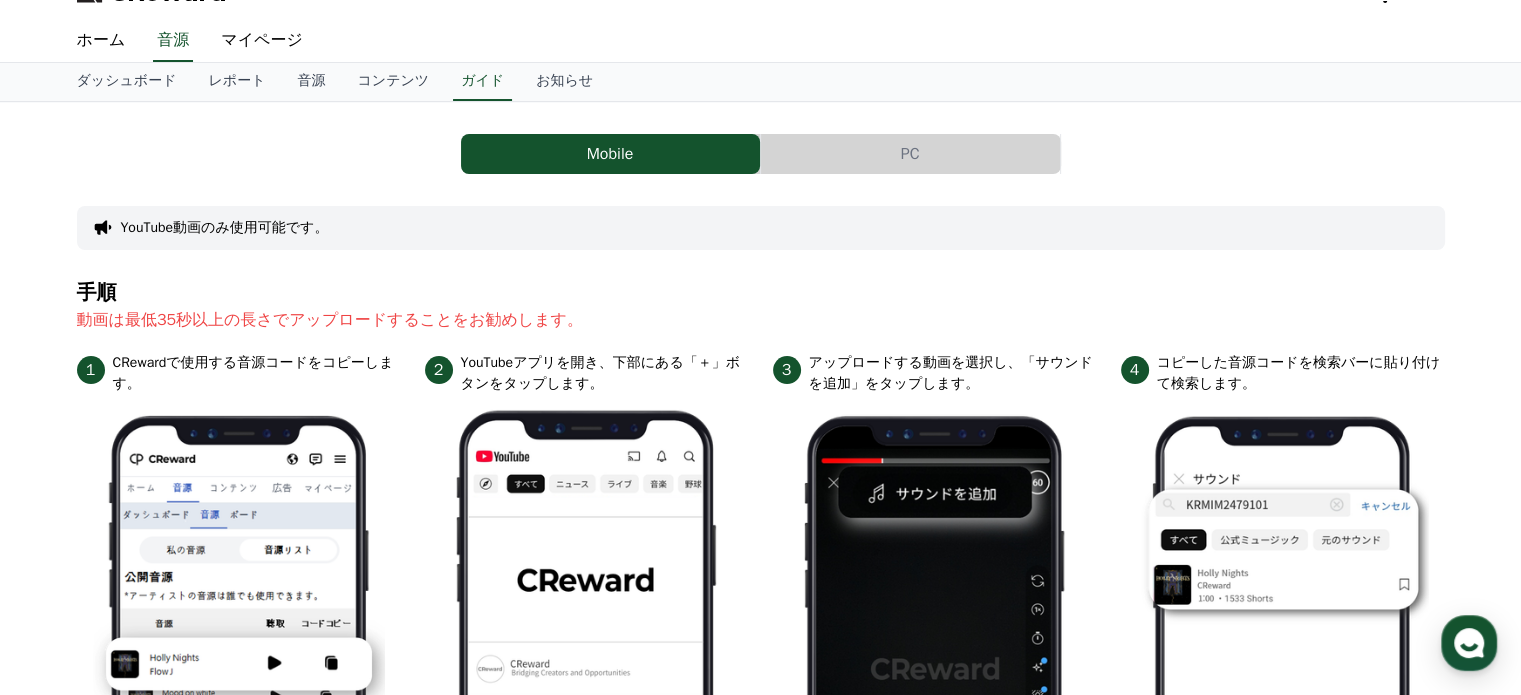 scroll, scrollTop: 0, scrollLeft: 0, axis: both 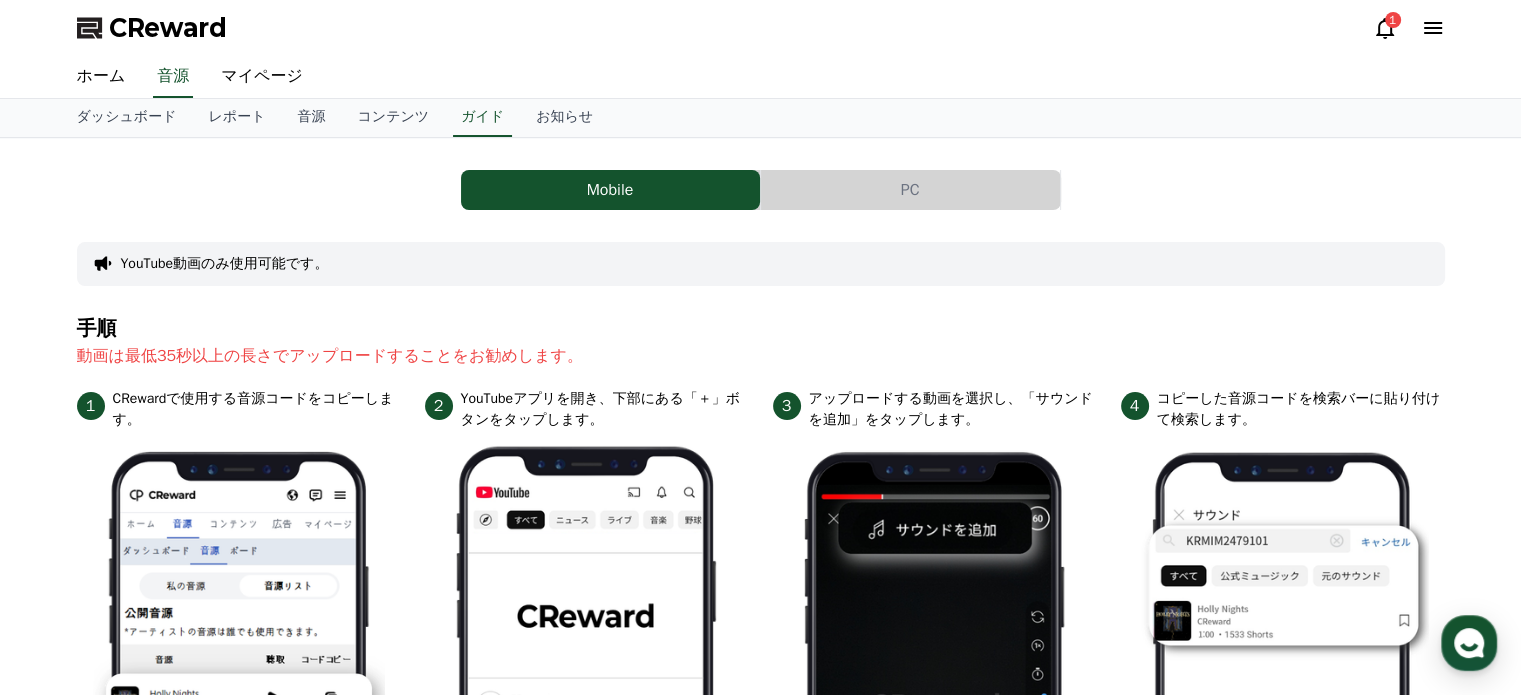 click on "PC" at bounding box center [910, 190] 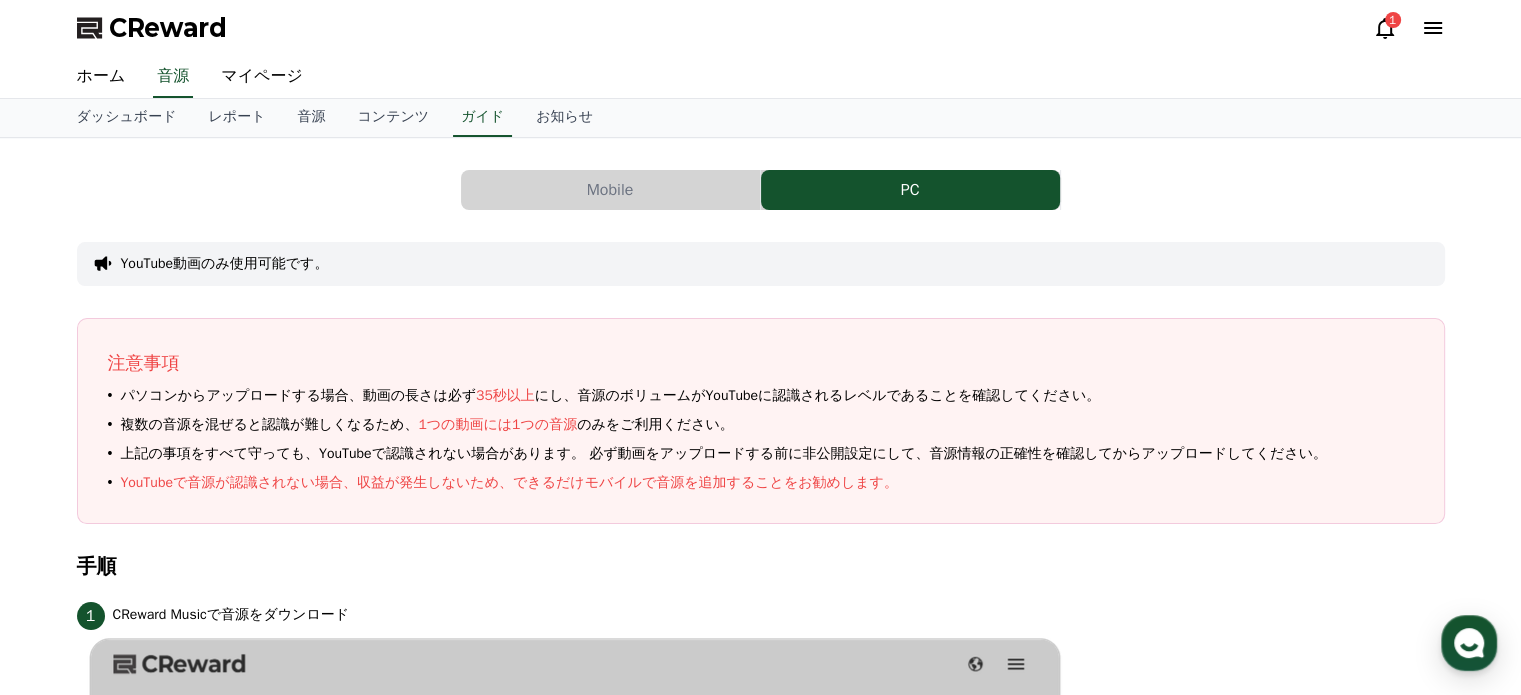 scroll, scrollTop: 0, scrollLeft: 0, axis: both 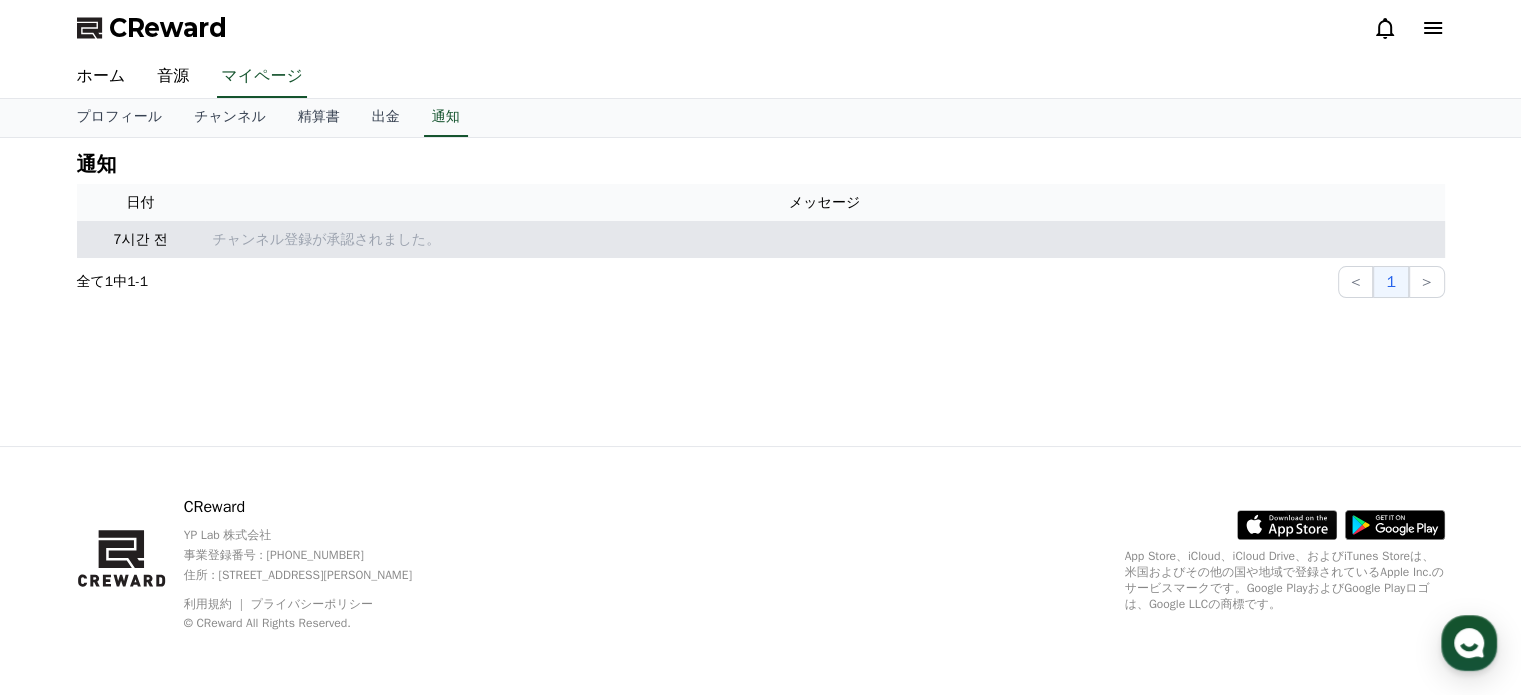 click on "チャンネル登録が承認されました。" at bounding box center [825, 239] 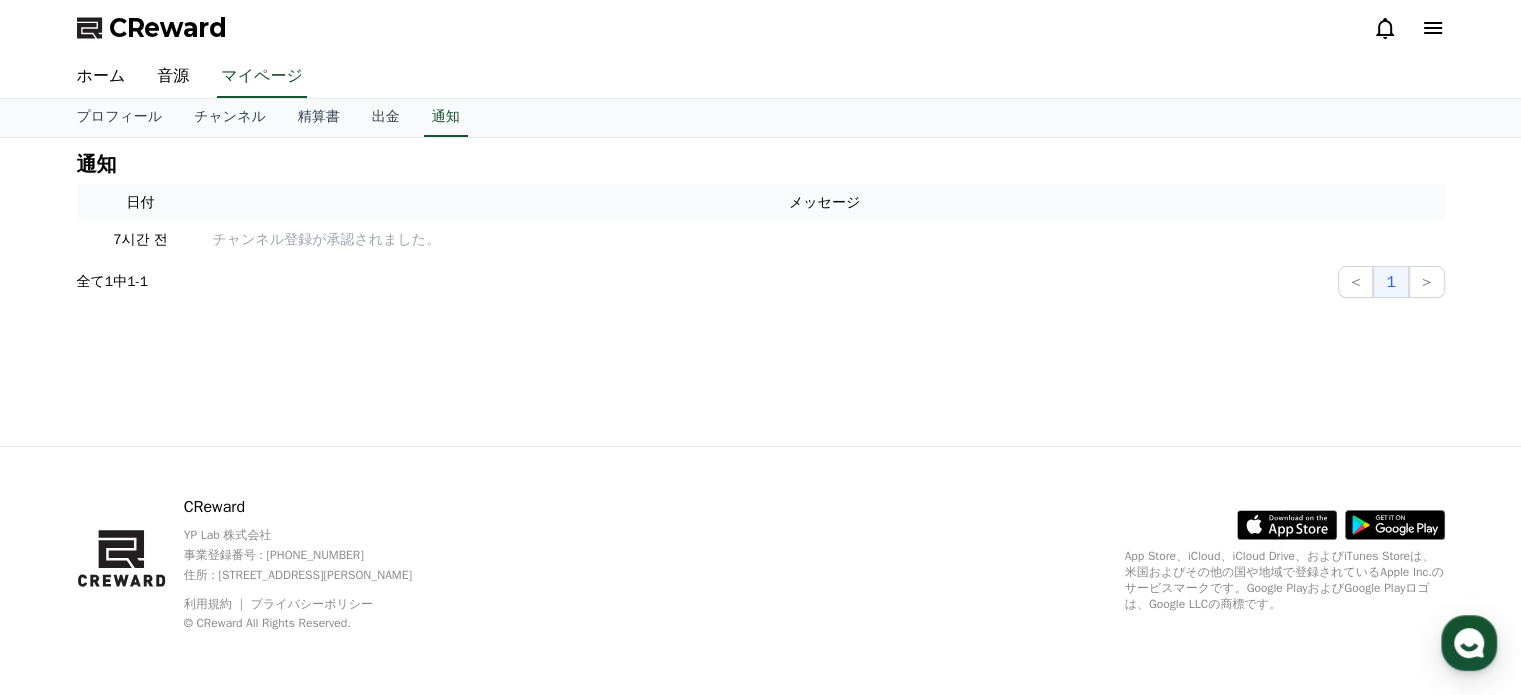 click 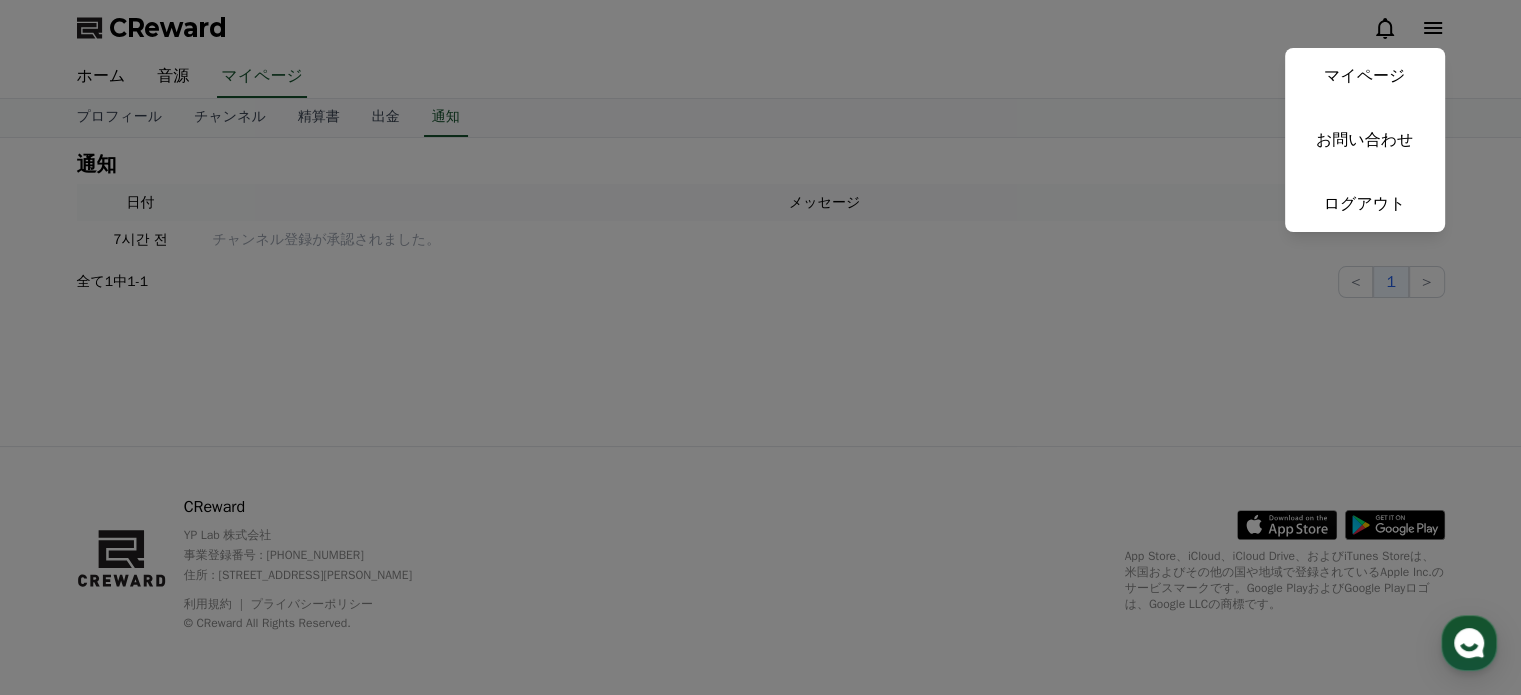 click at bounding box center [760, 347] 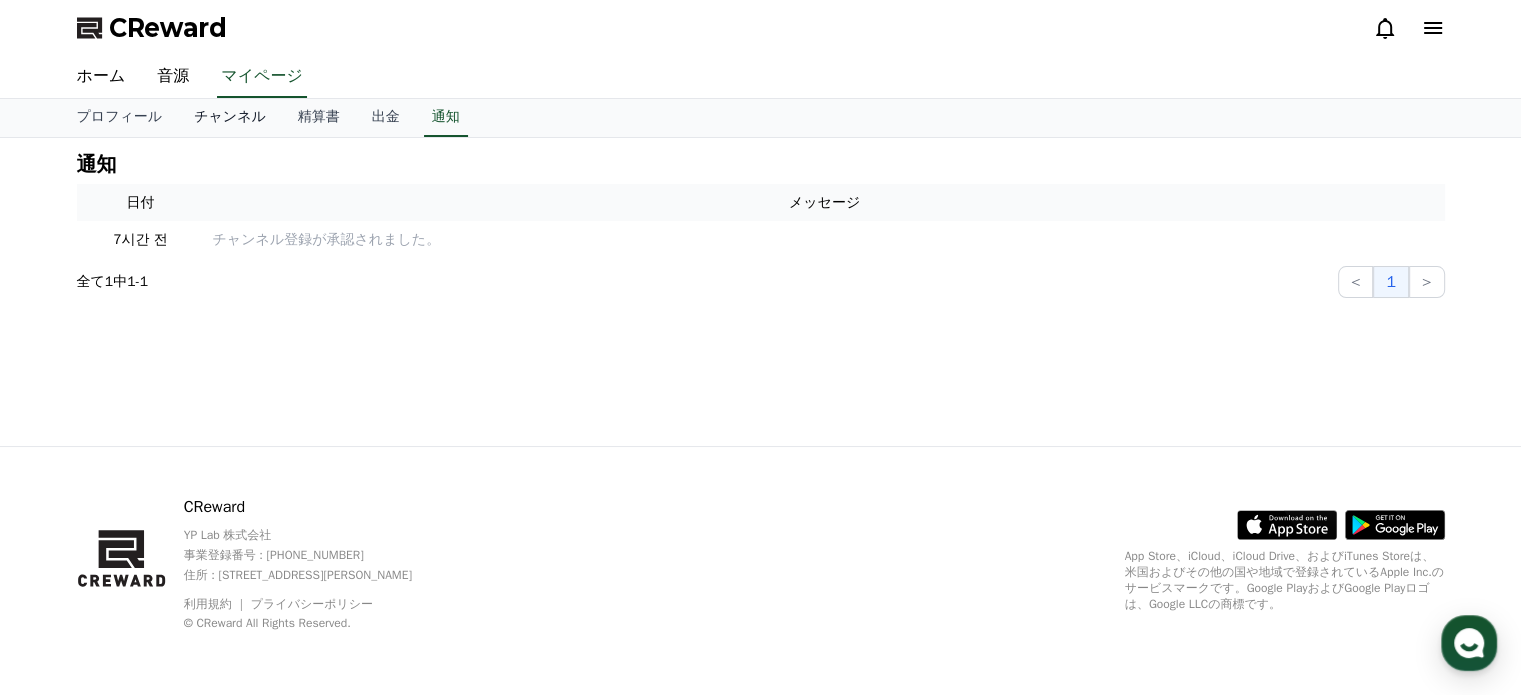 click on "チャンネル" at bounding box center (230, 118) 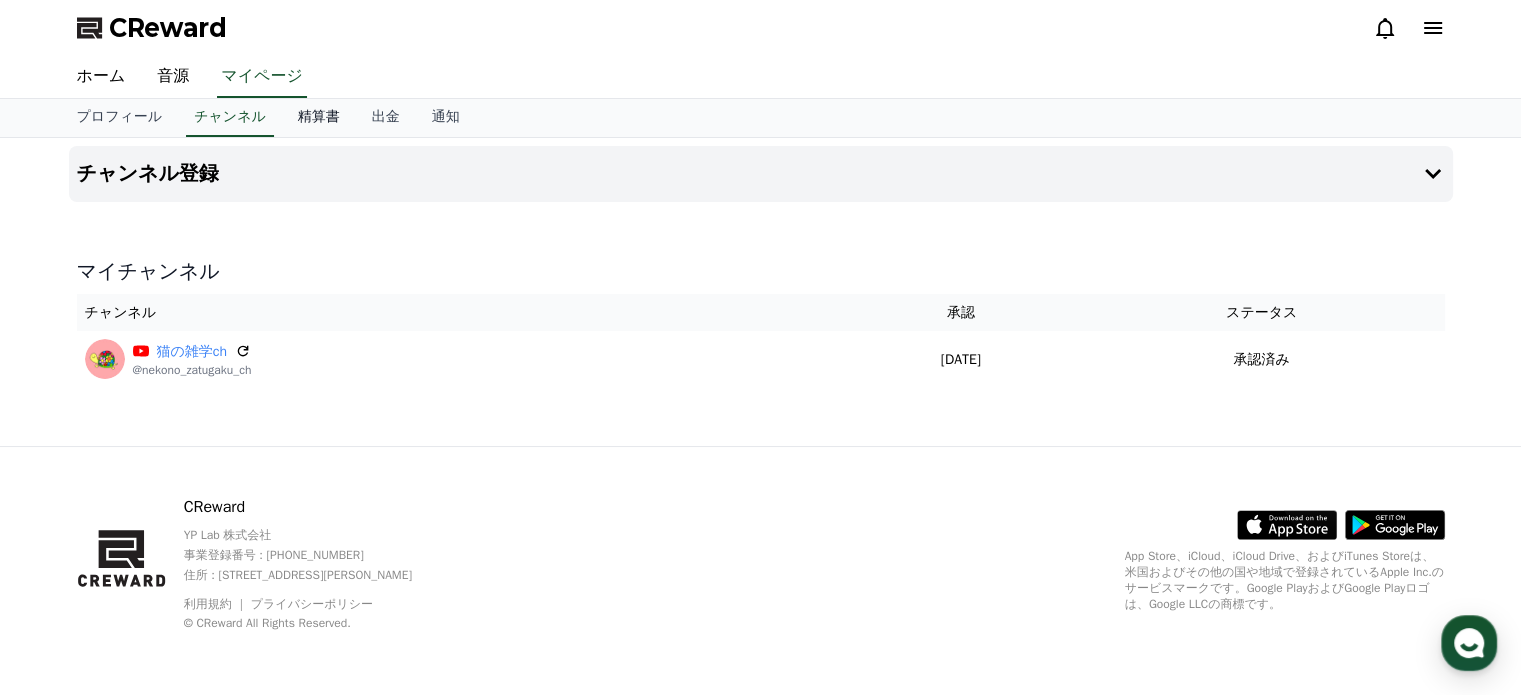 scroll, scrollTop: 0, scrollLeft: 0, axis: both 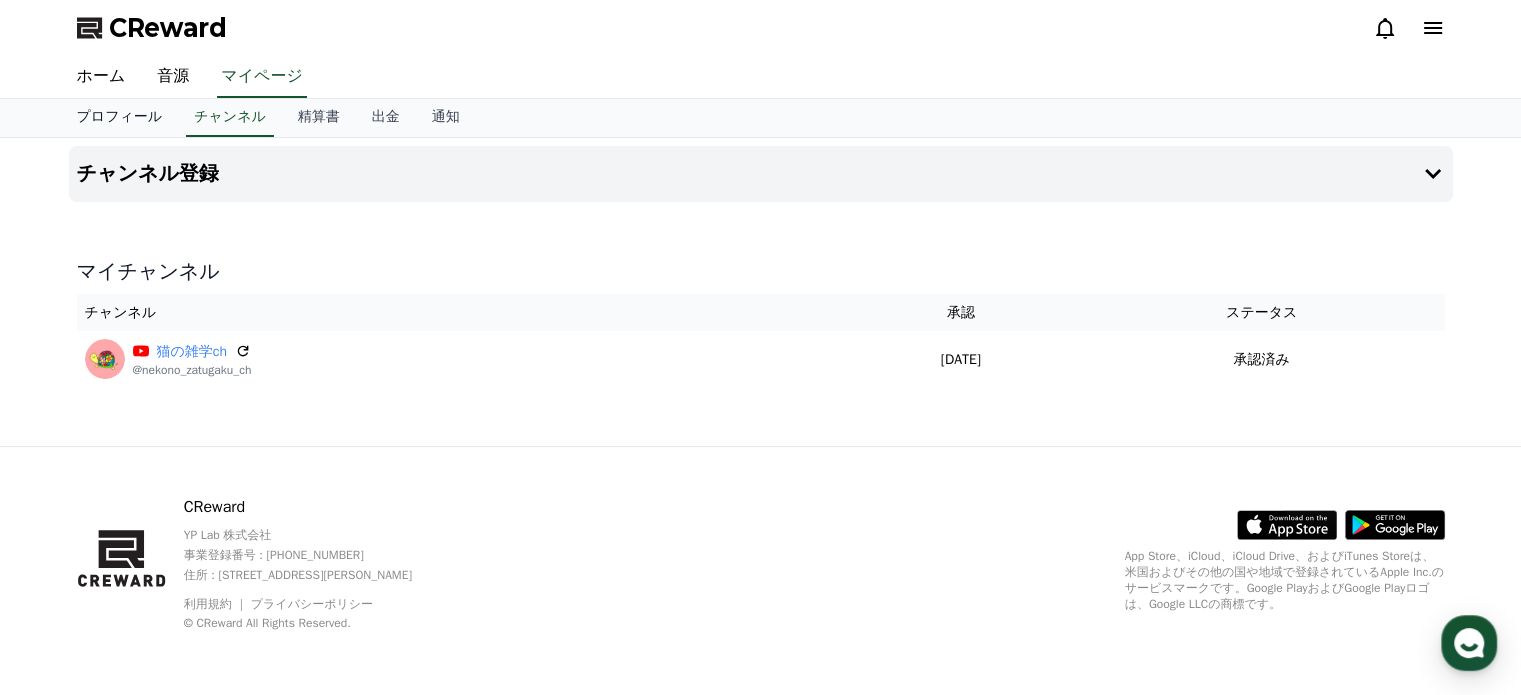click on "プロフィール" at bounding box center [120, 118] 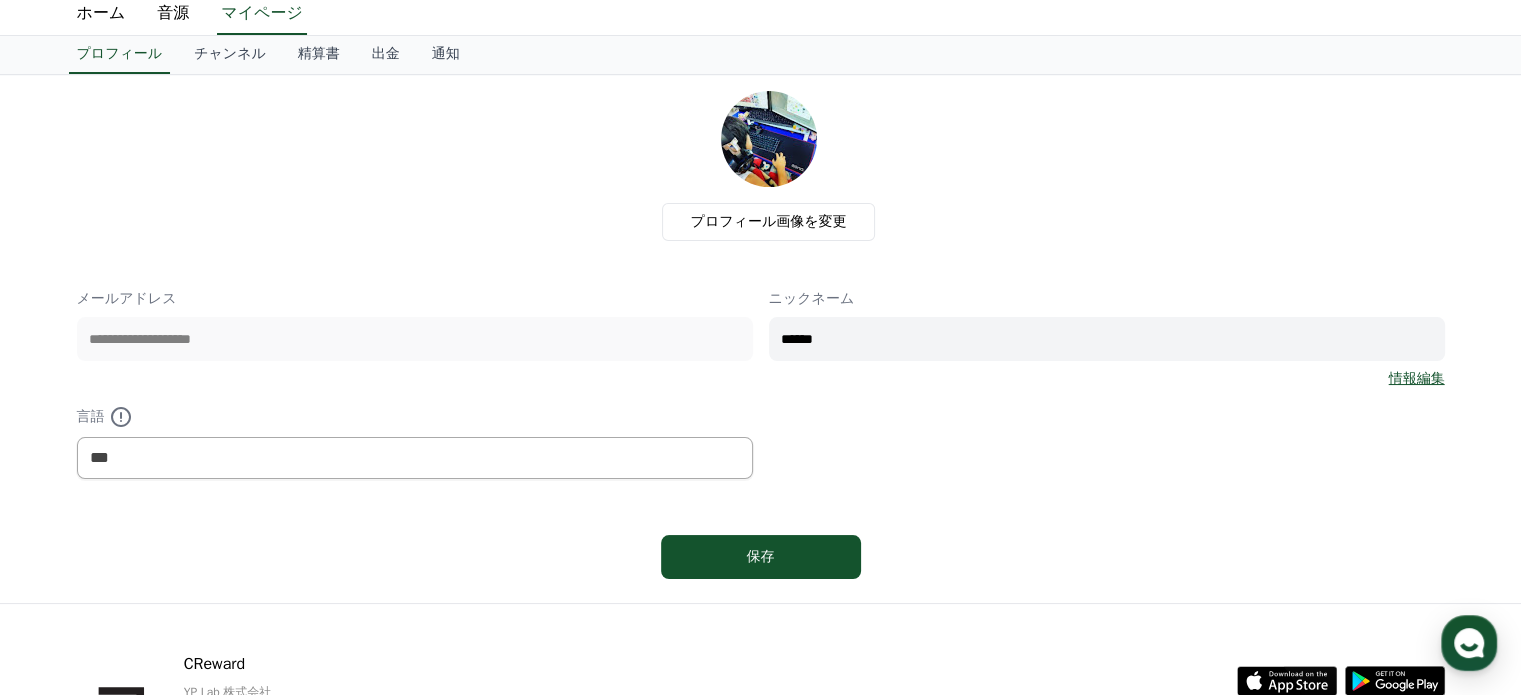 scroll, scrollTop: 17, scrollLeft: 0, axis: vertical 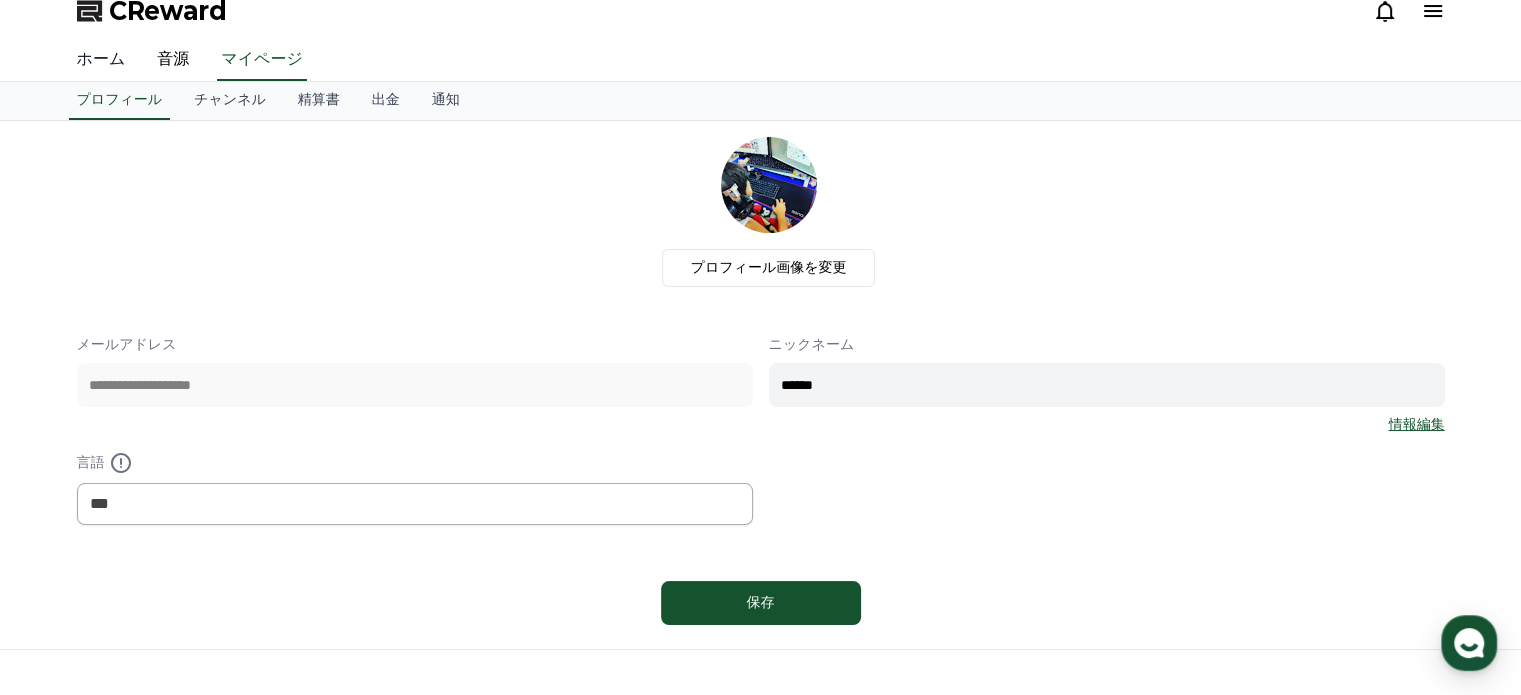 click on "ホーム" at bounding box center (101, 60) 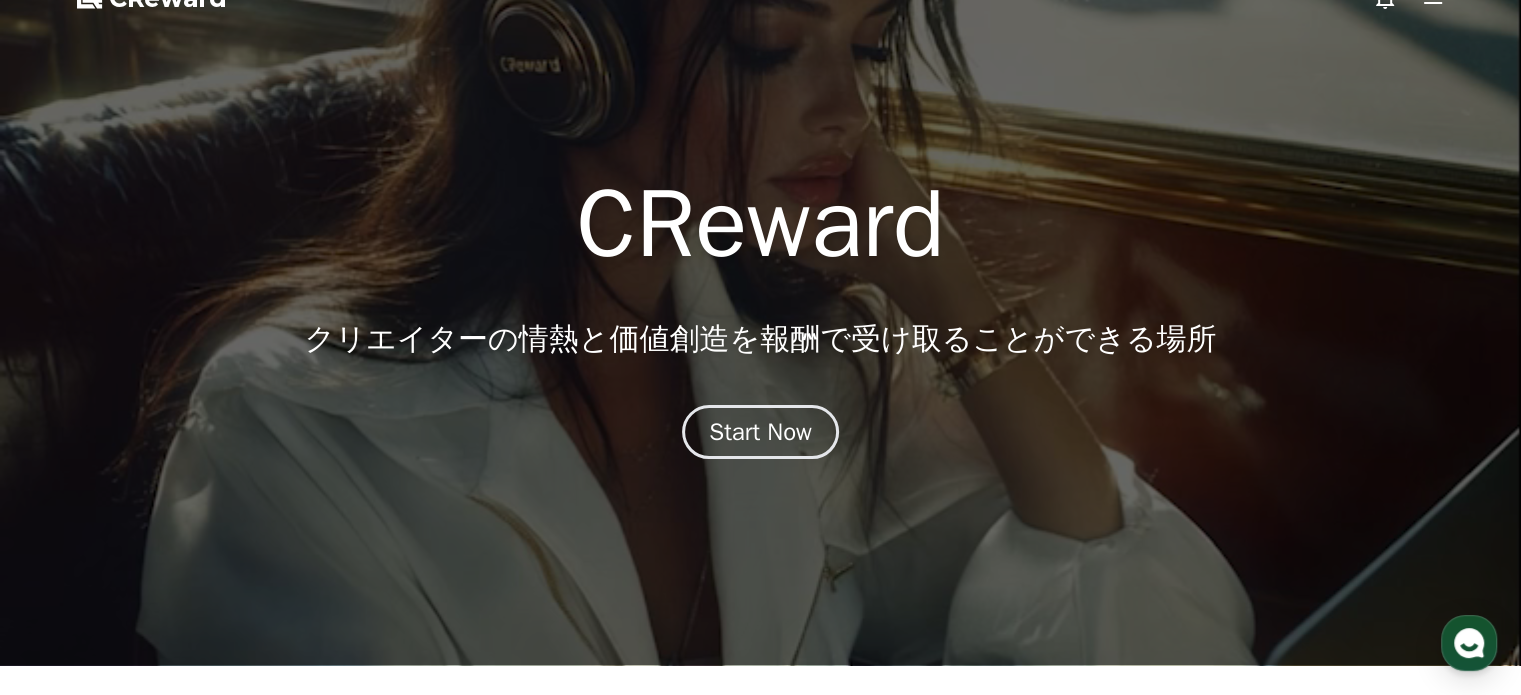 scroll, scrollTop: 0, scrollLeft: 0, axis: both 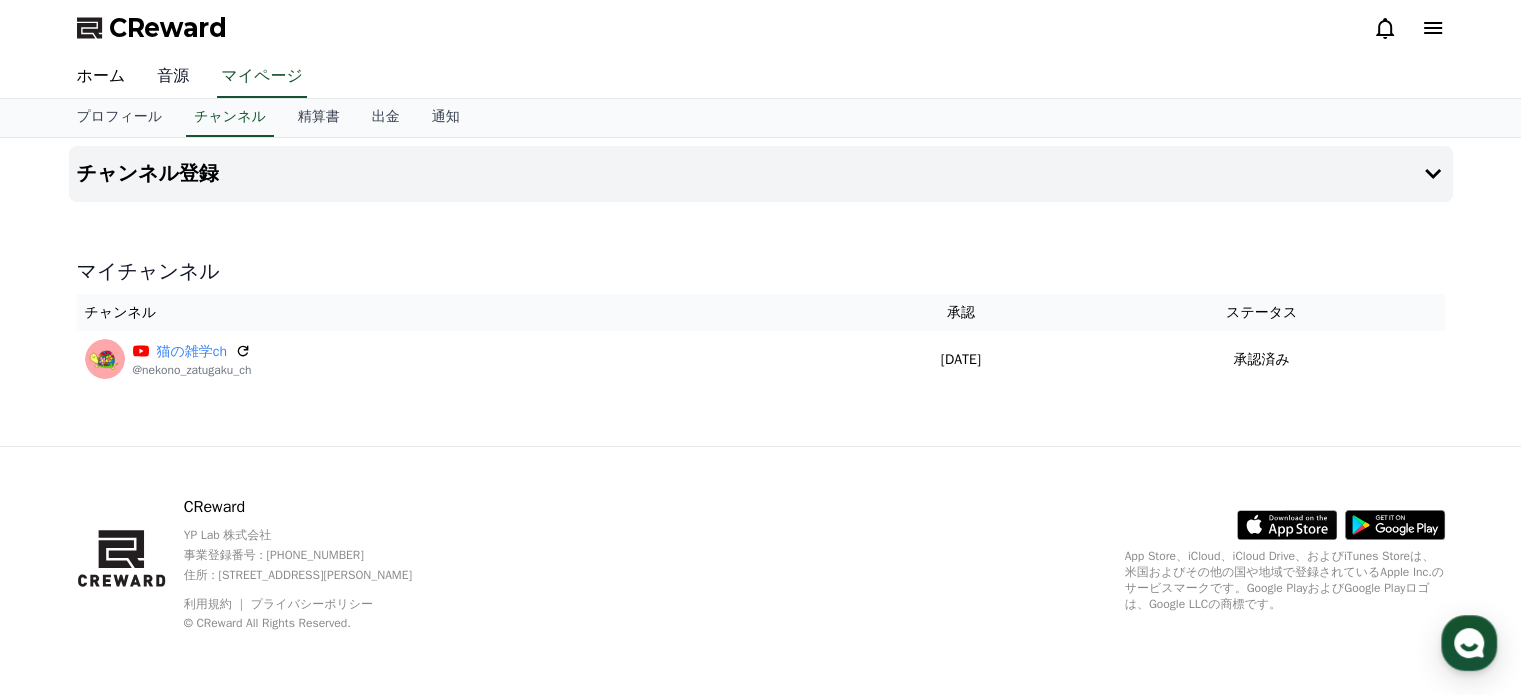 click on "音源" at bounding box center (173, 77) 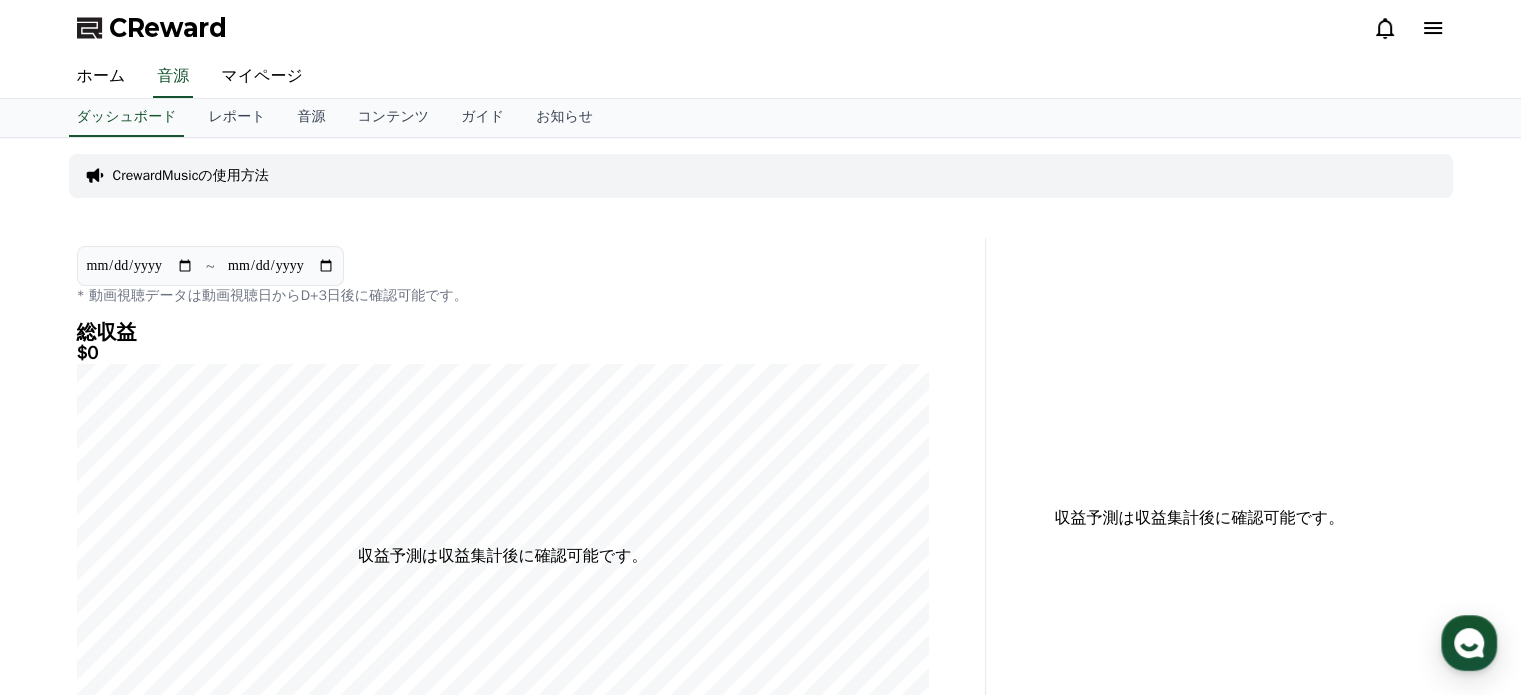 scroll, scrollTop: 0, scrollLeft: 0, axis: both 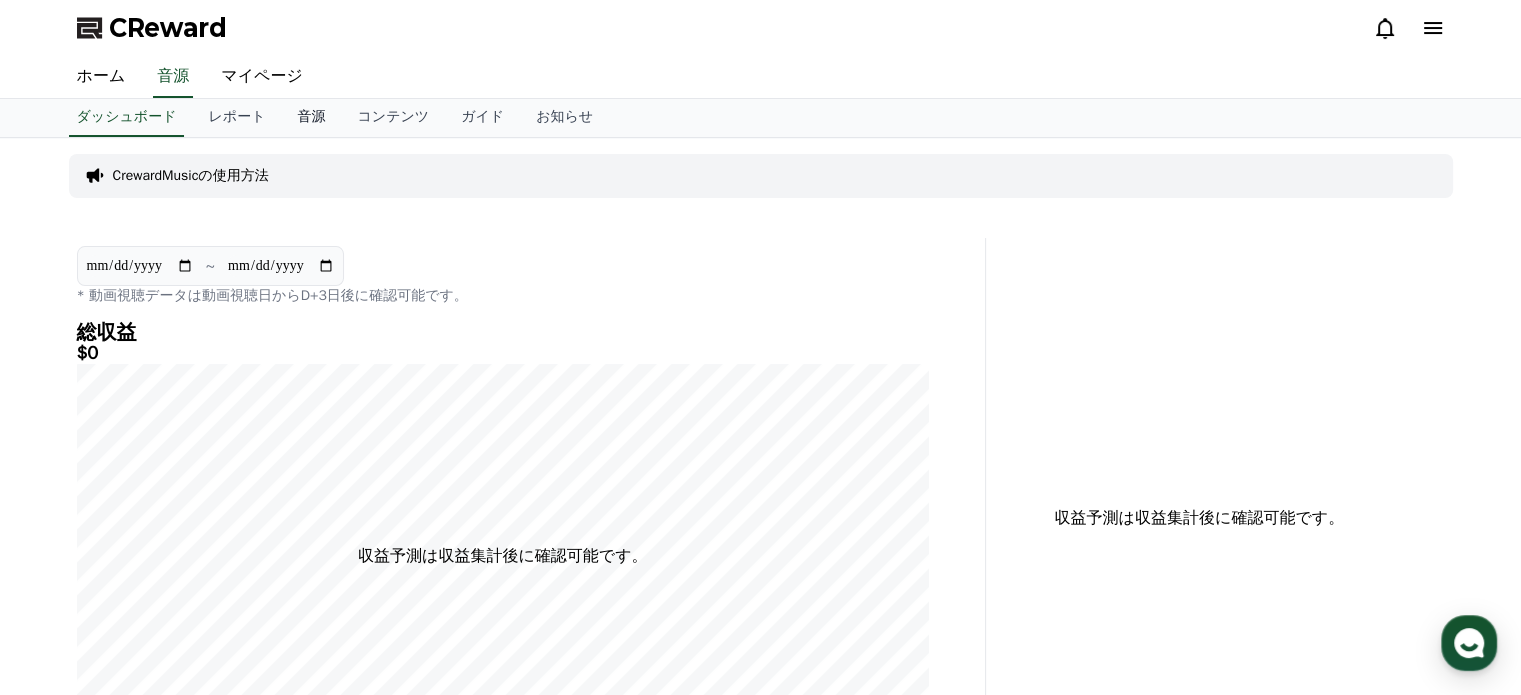 click on "音源" at bounding box center (311, 118) 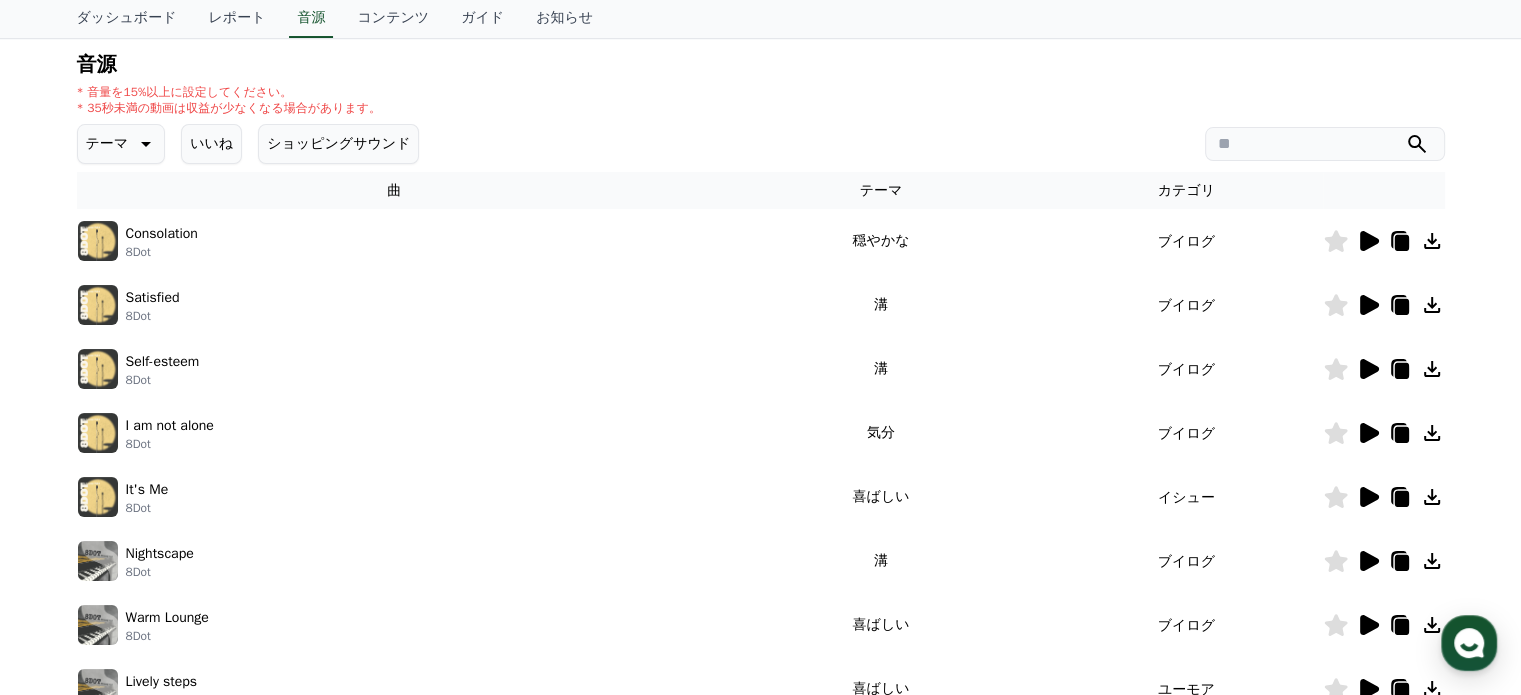 scroll, scrollTop: 400, scrollLeft: 0, axis: vertical 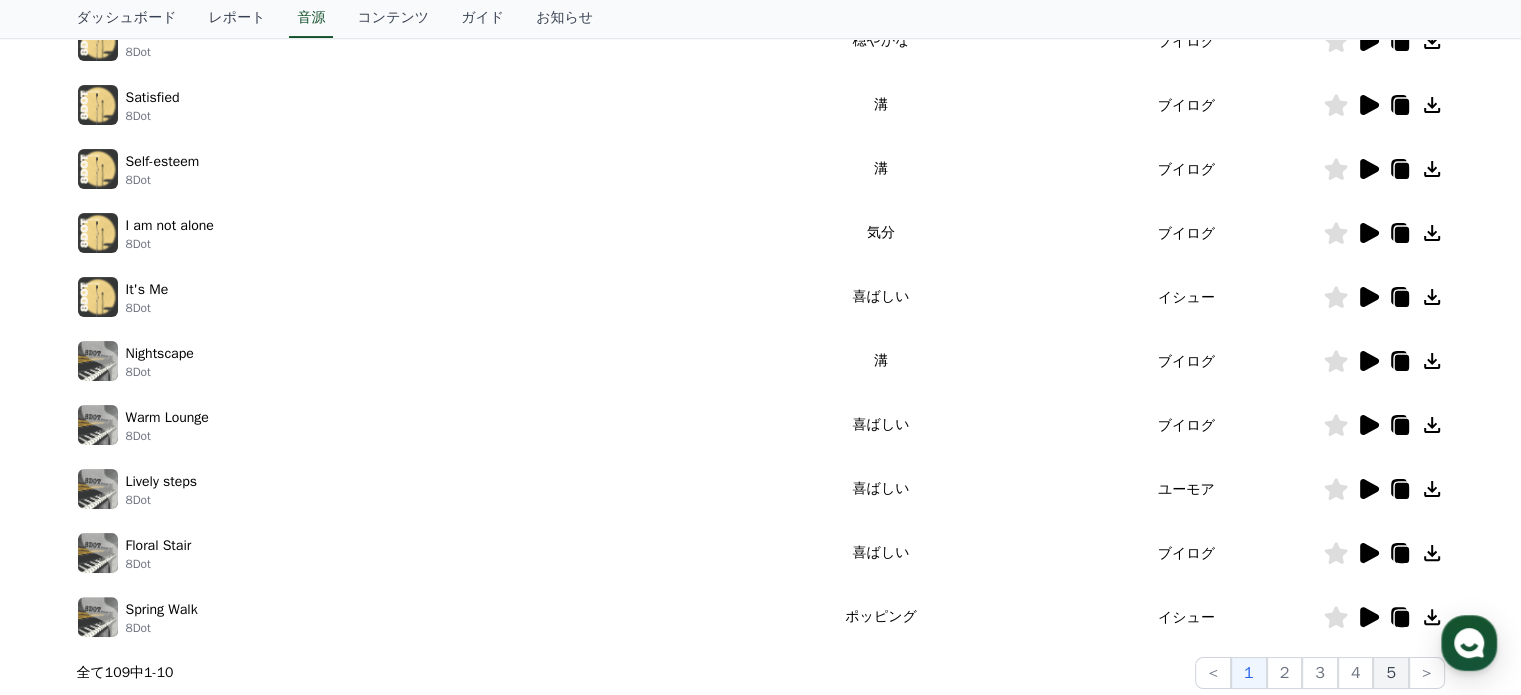 click on "5" 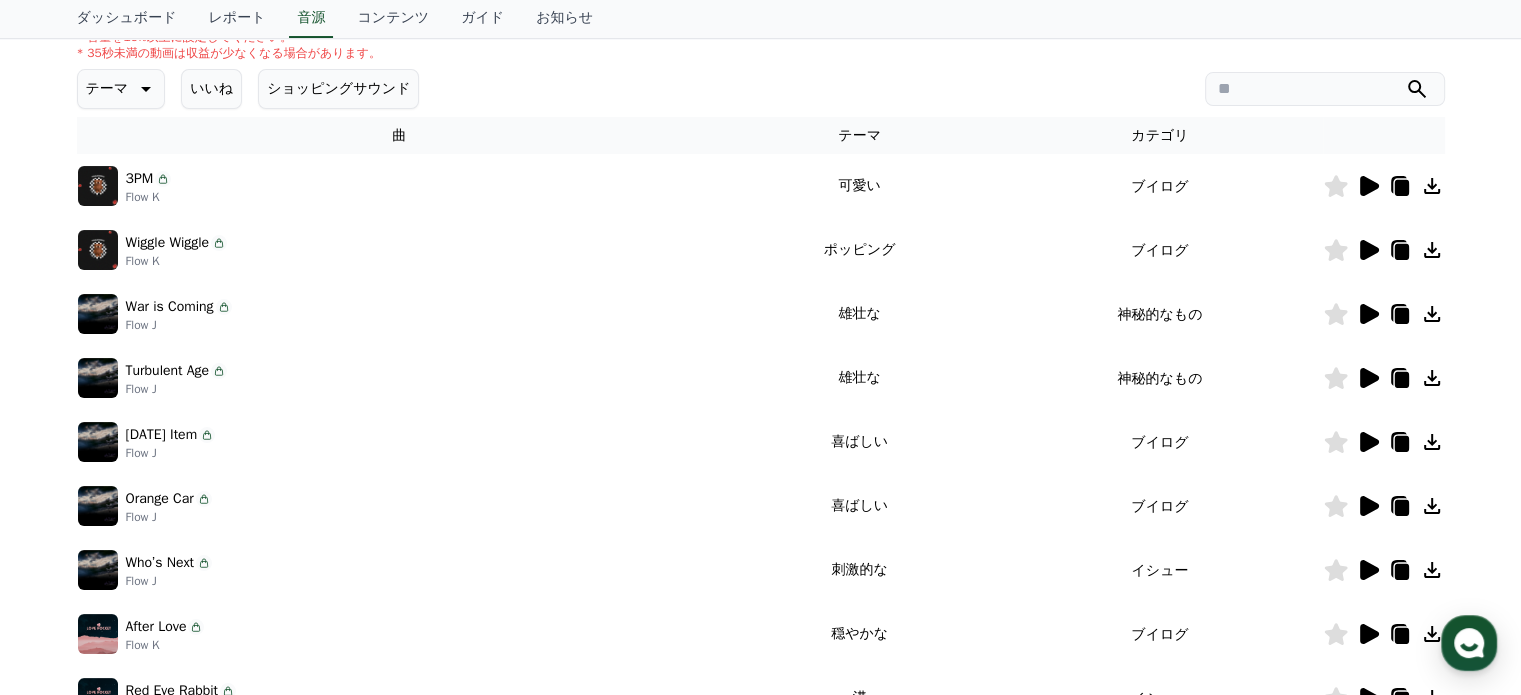 scroll, scrollTop: 200, scrollLeft: 0, axis: vertical 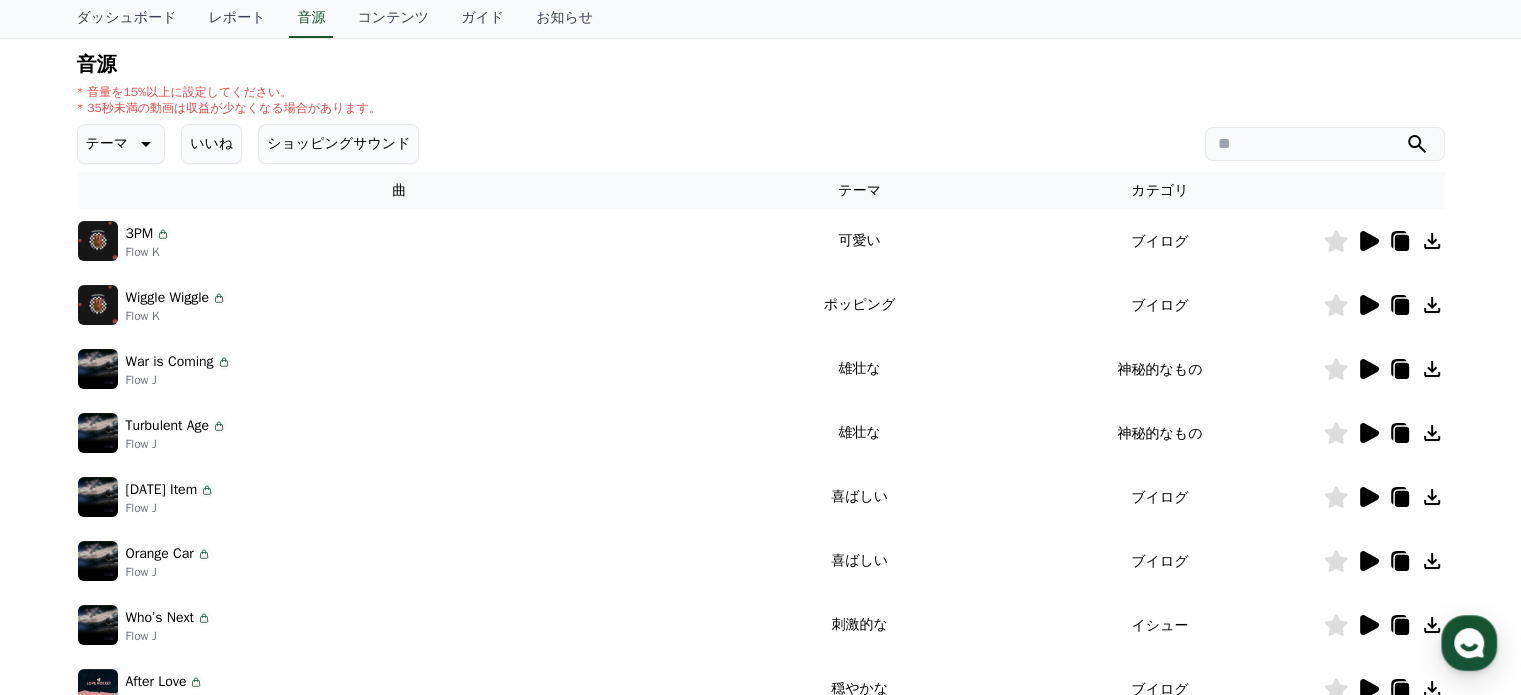 click 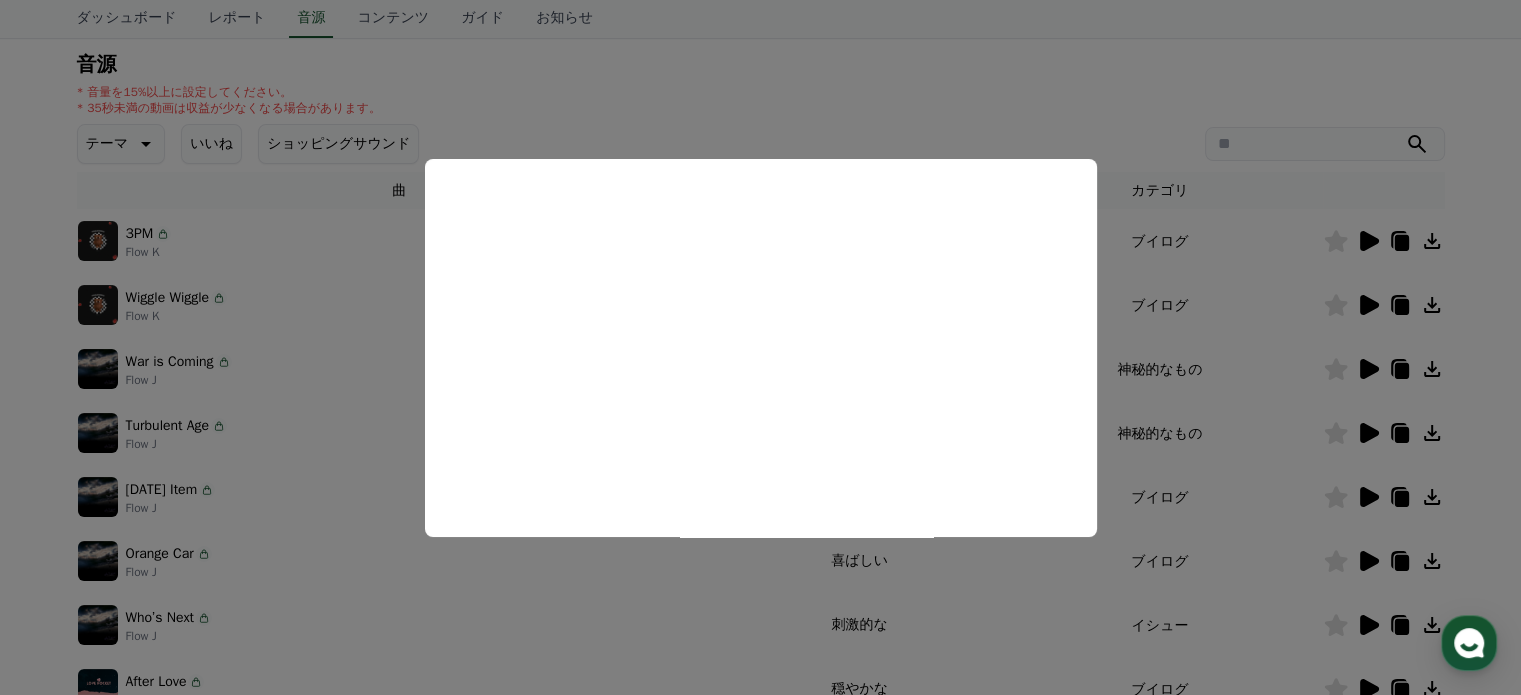 click at bounding box center (760, 347) 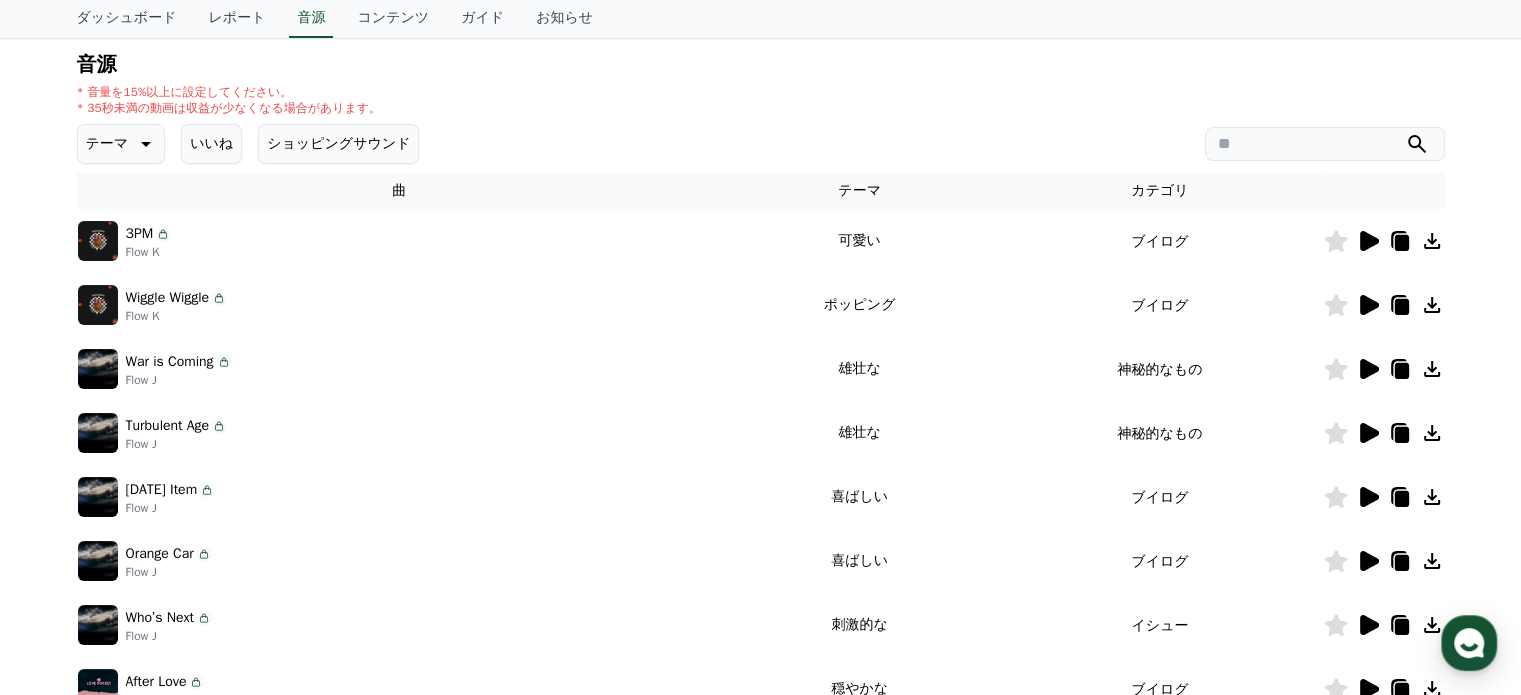 click 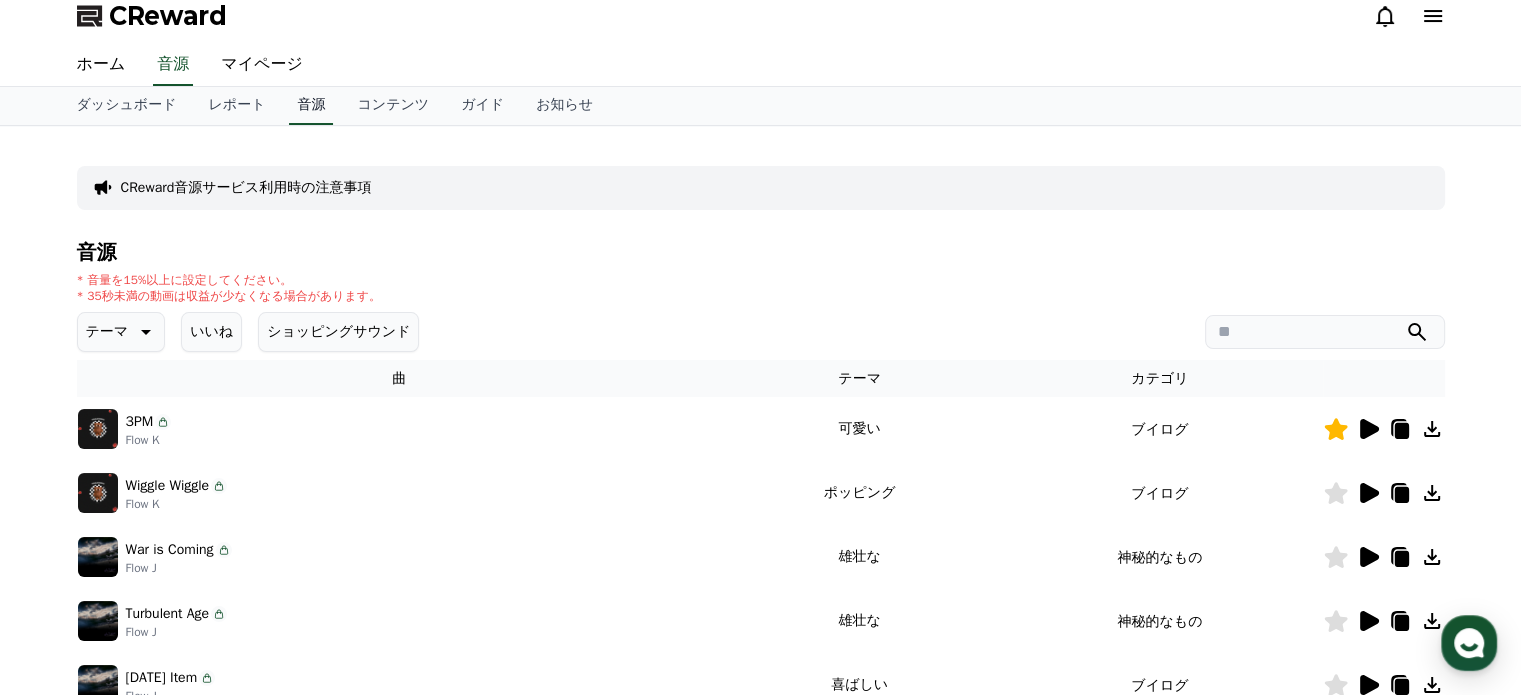 scroll, scrollTop: 0, scrollLeft: 0, axis: both 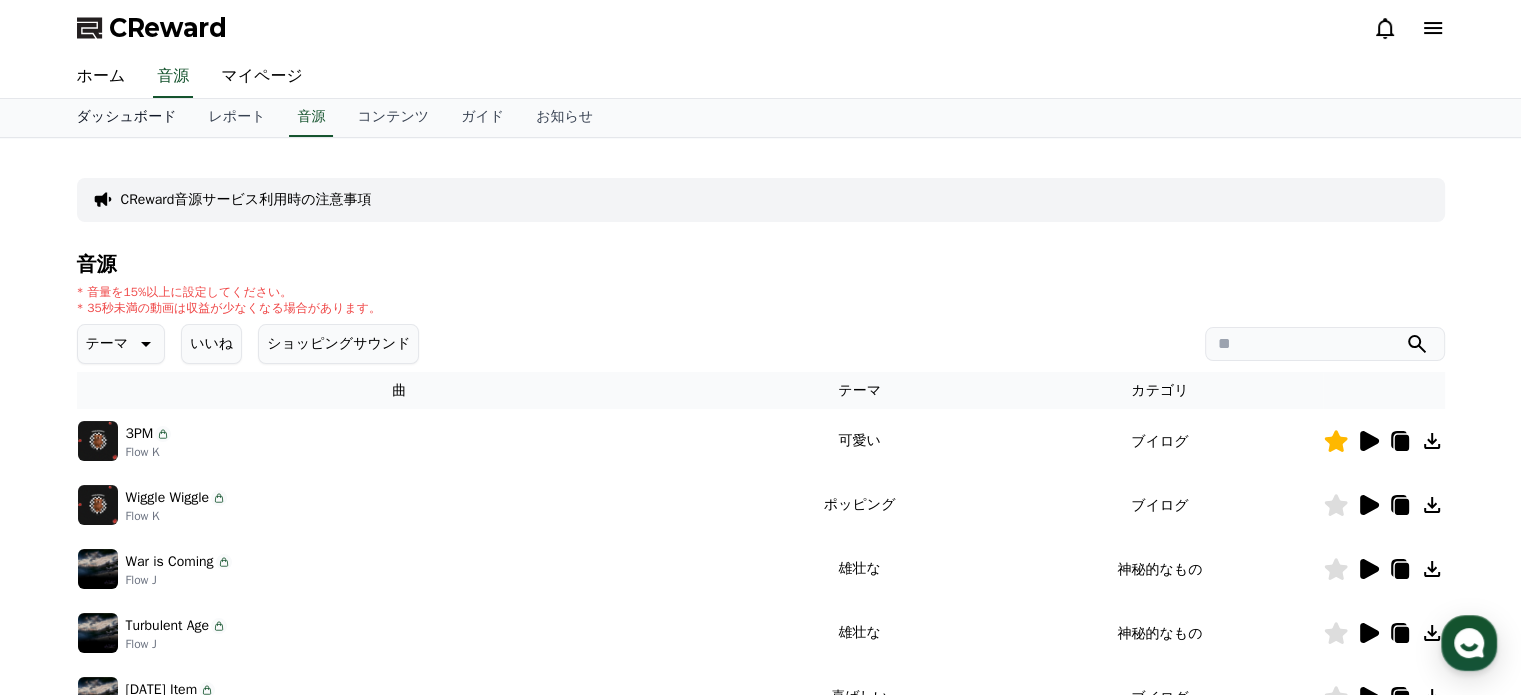 click on "ダッシュボード" at bounding box center [127, 118] 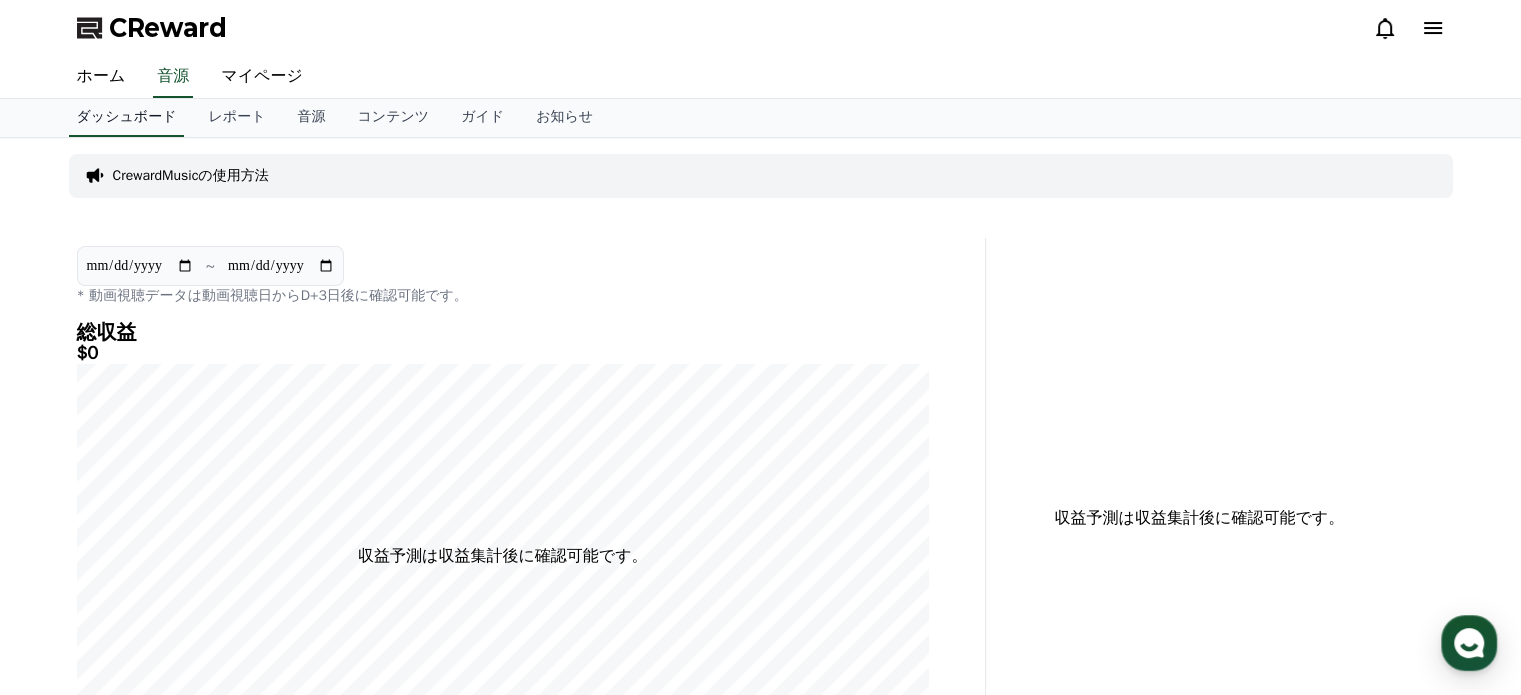scroll, scrollTop: 0, scrollLeft: 0, axis: both 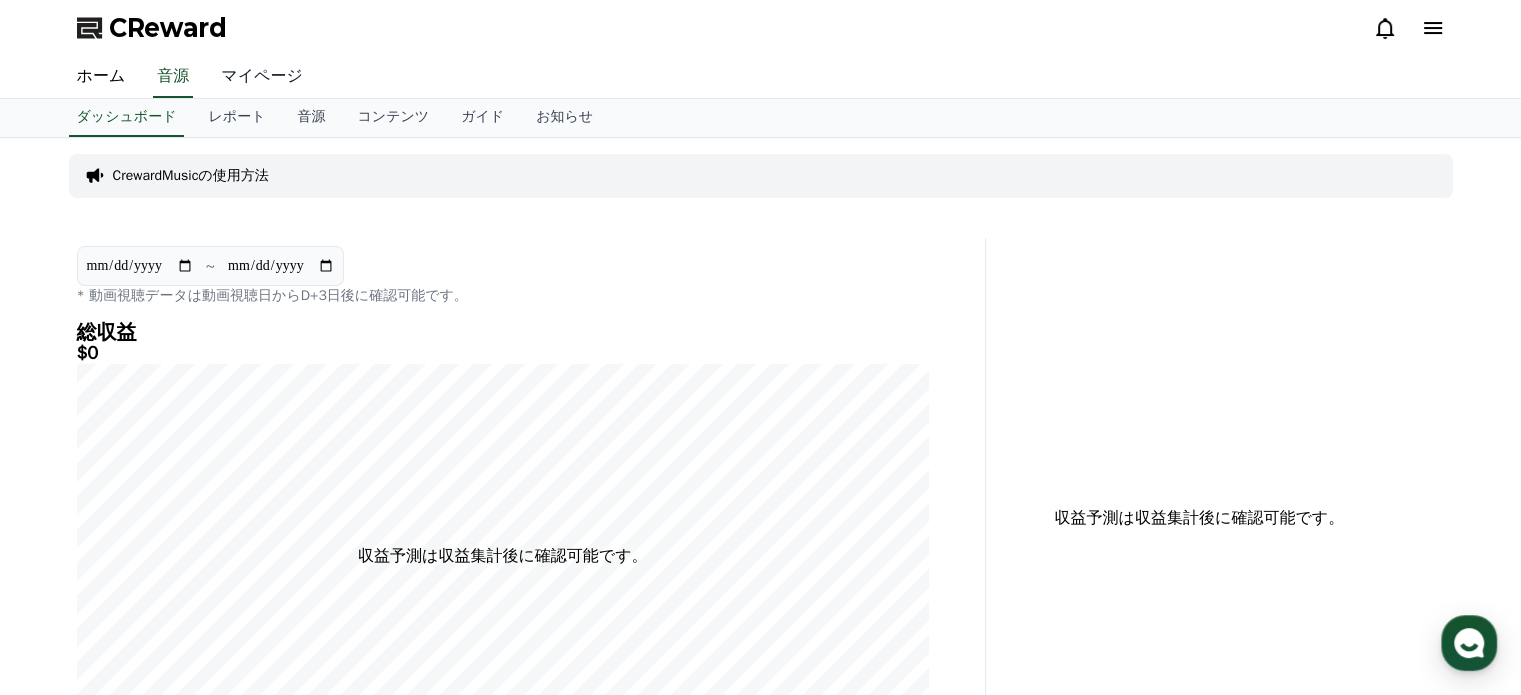 click on "マイページ" at bounding box center (262, 77) 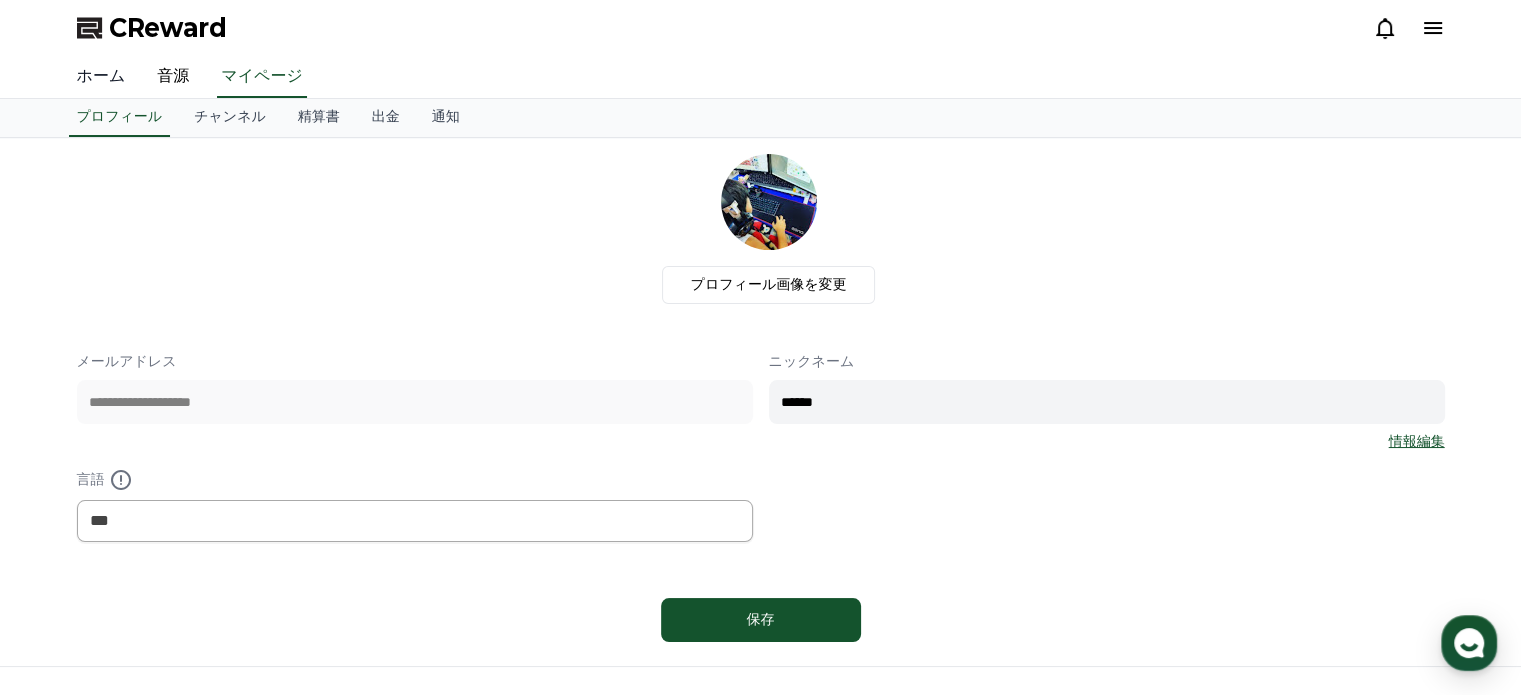 scroll, scrollTop: 0, scrollLeft: 0, axis: both 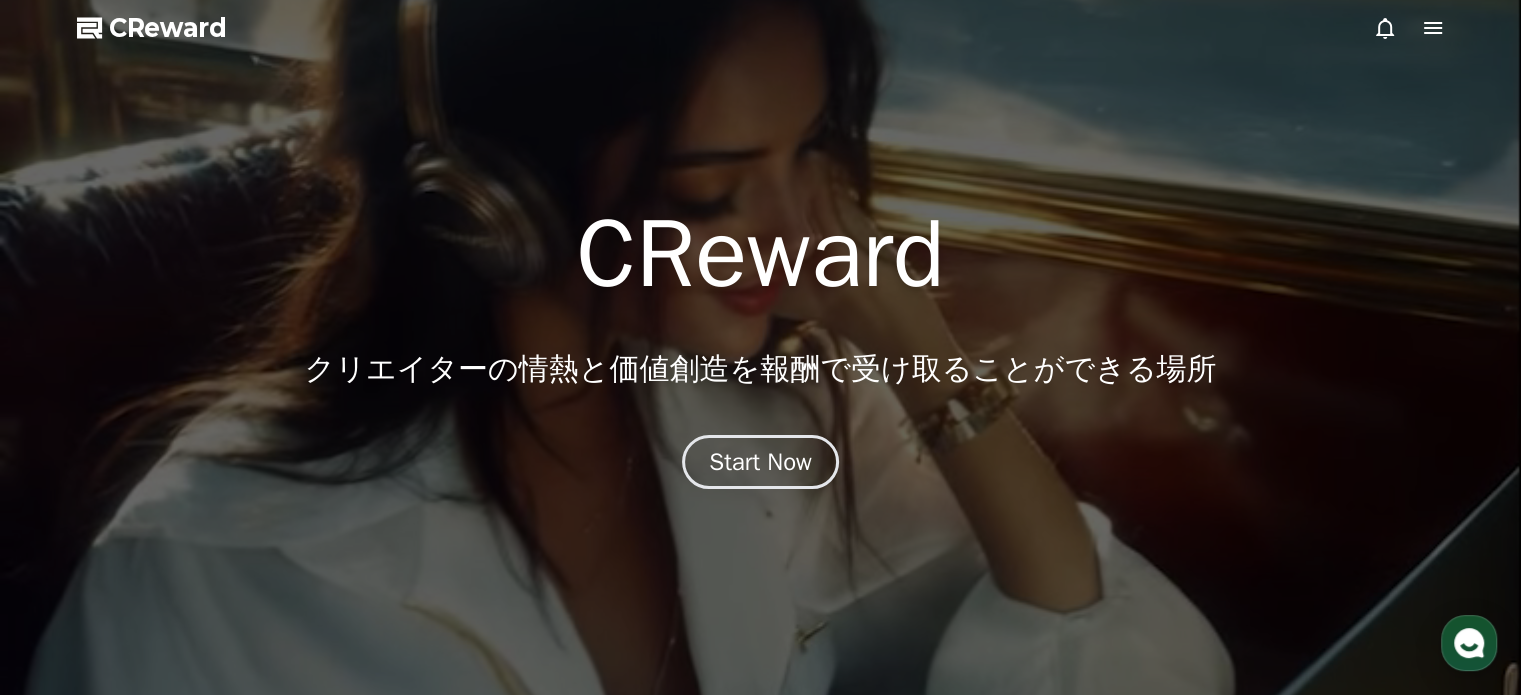 click 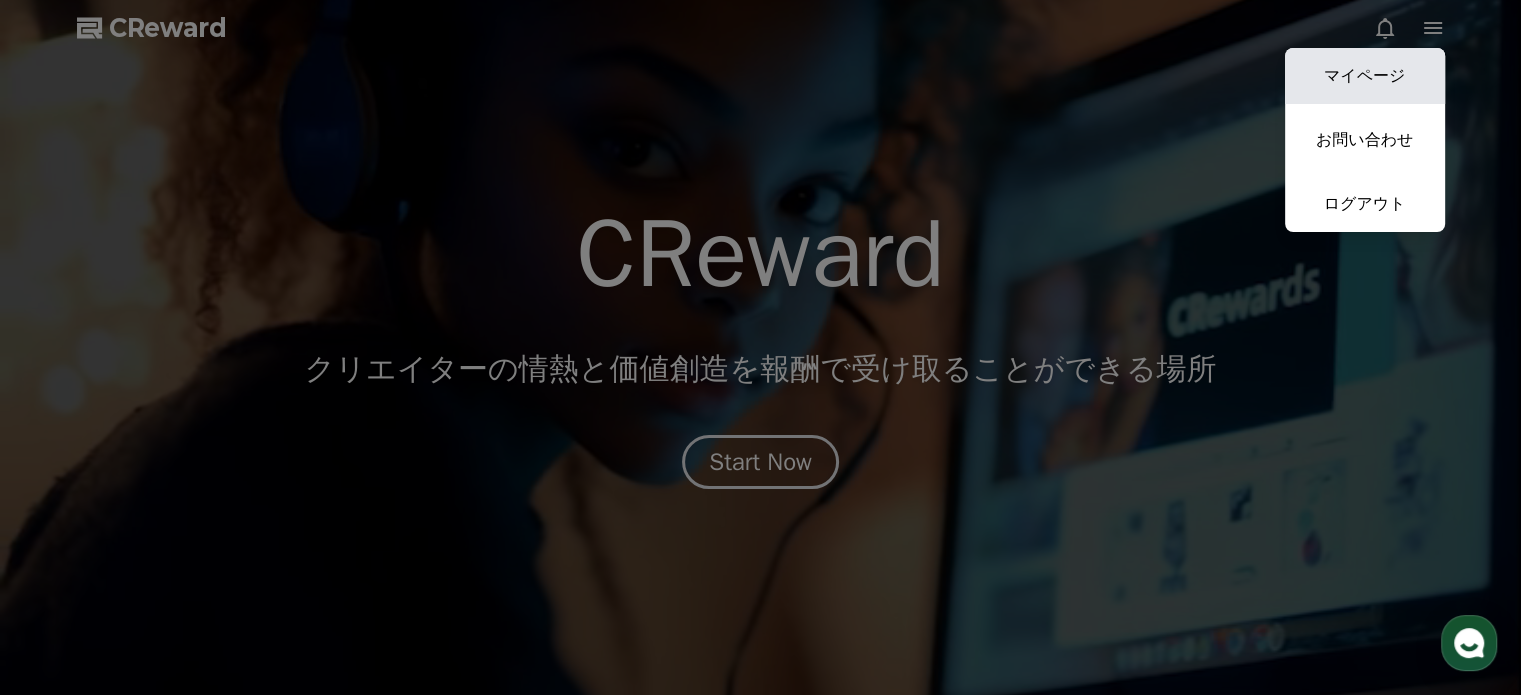 click on "マイページ" at bounding box center (1365, 76) 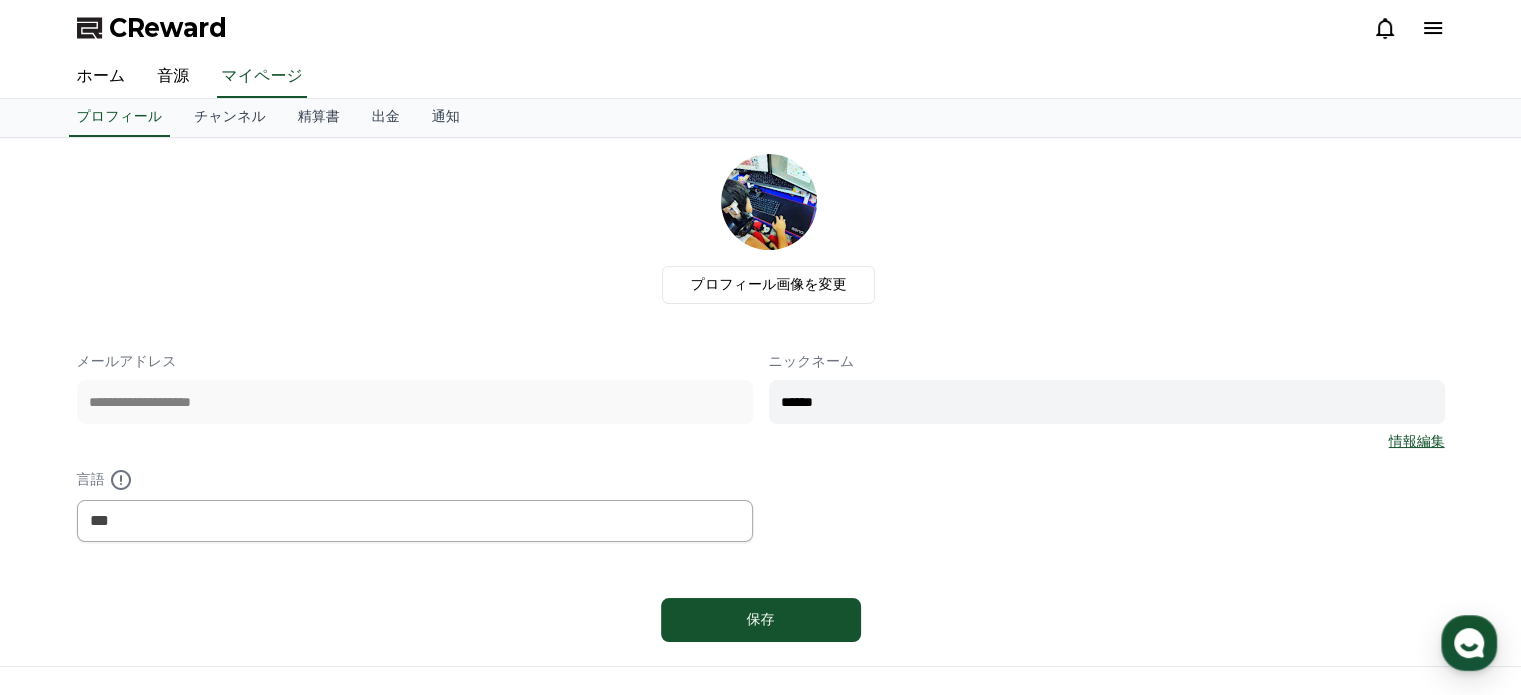 scroll, scrollTop: 0, scrollLeft: 0, axis: both 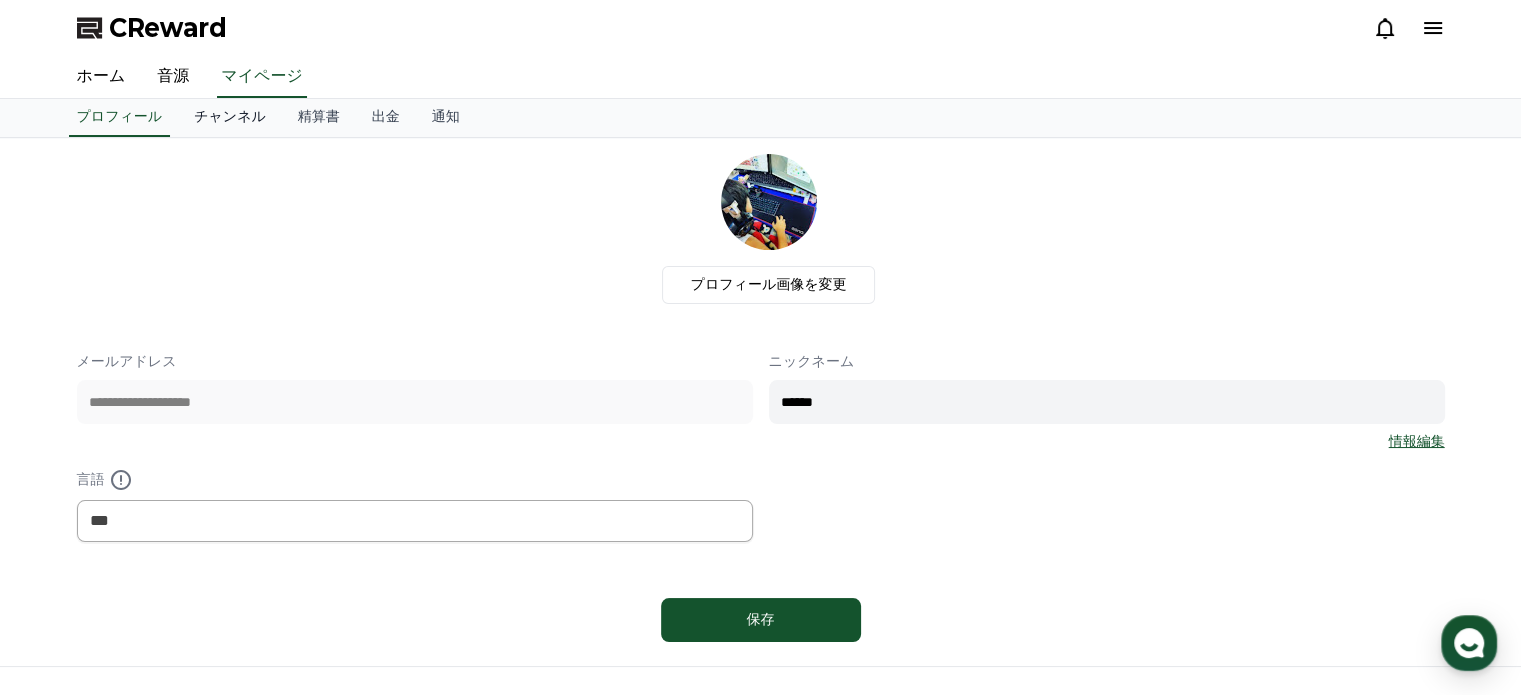 click on "チャンネル" at bounding box center (230, 118) 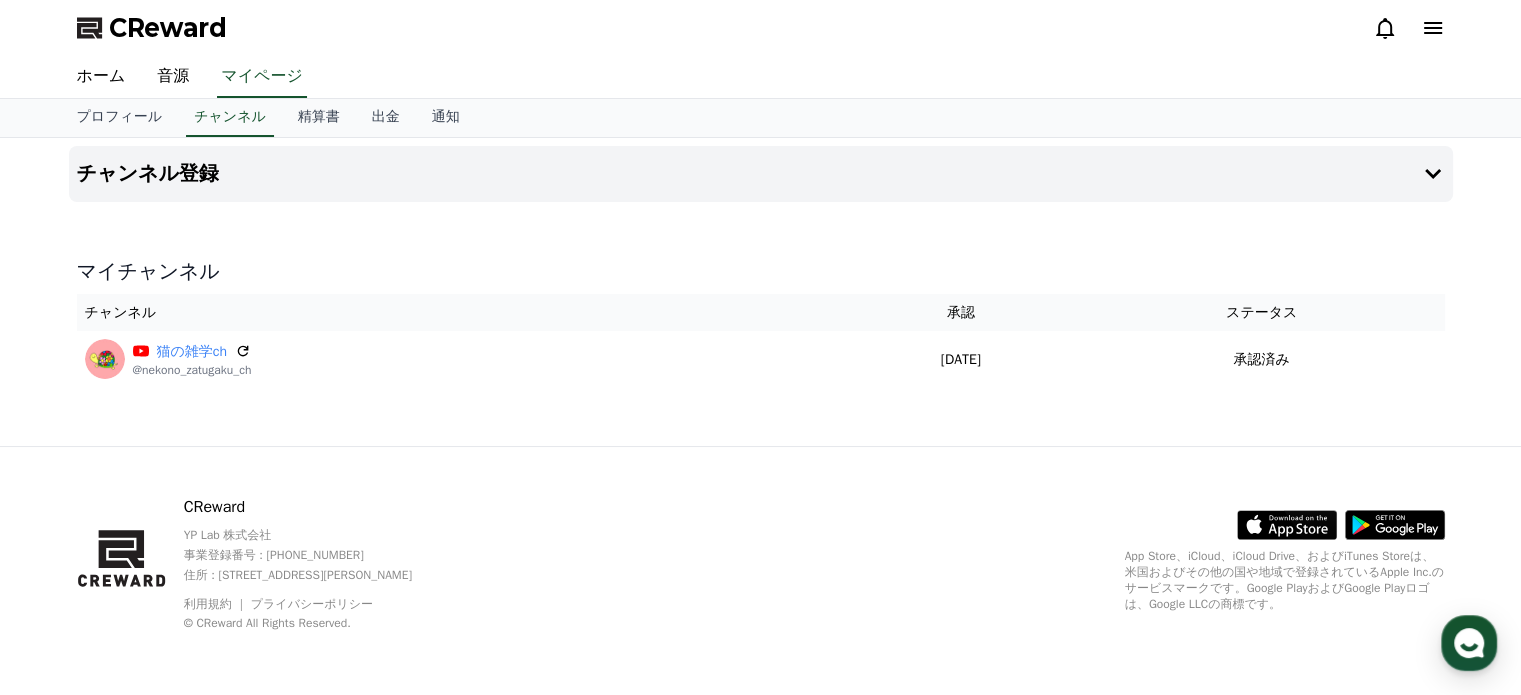 scroll, scrollTop: 0, scrollLeft: 0, axis: both 